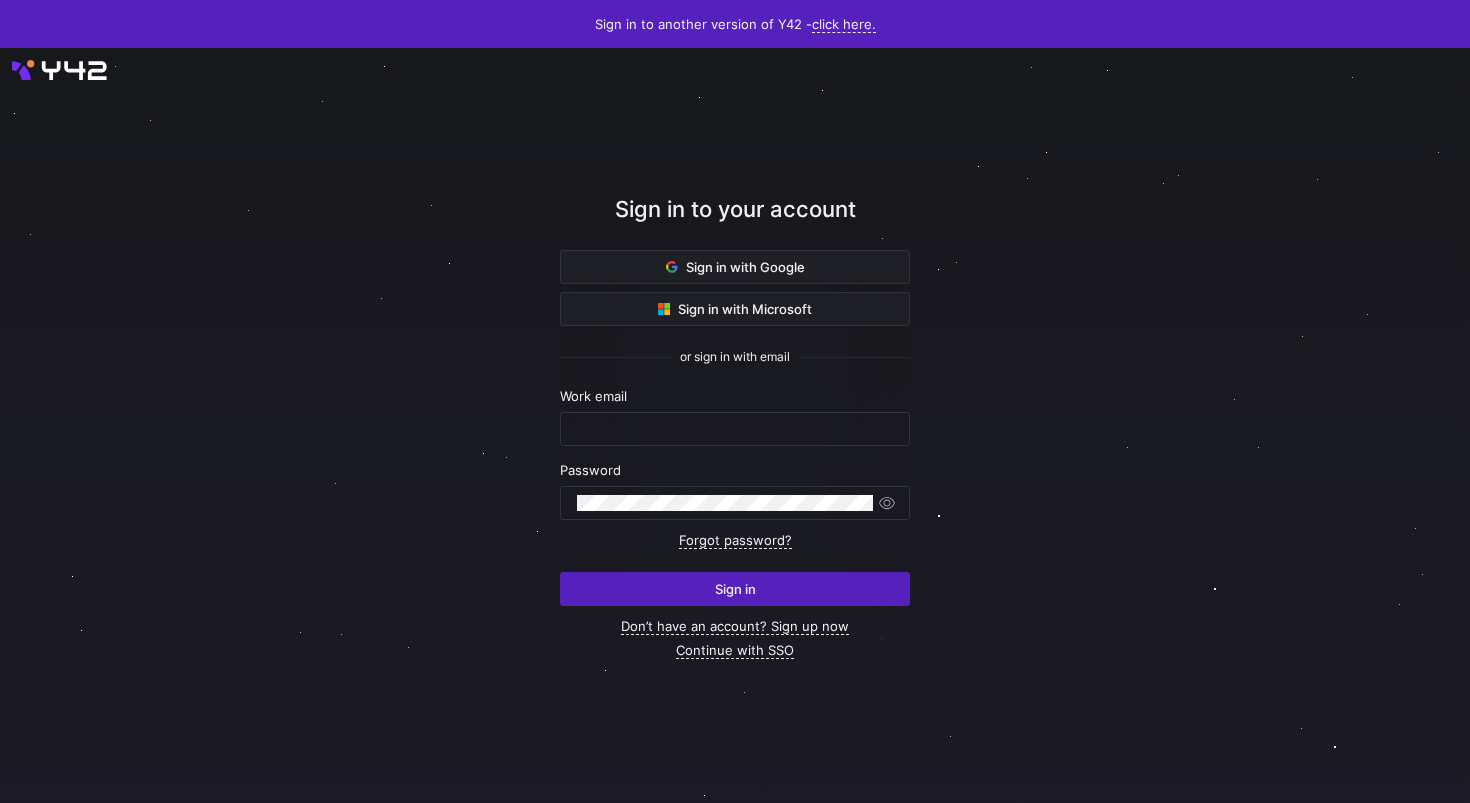 scroll, scrollTop: 0, scrollLeft: 0, axis: both 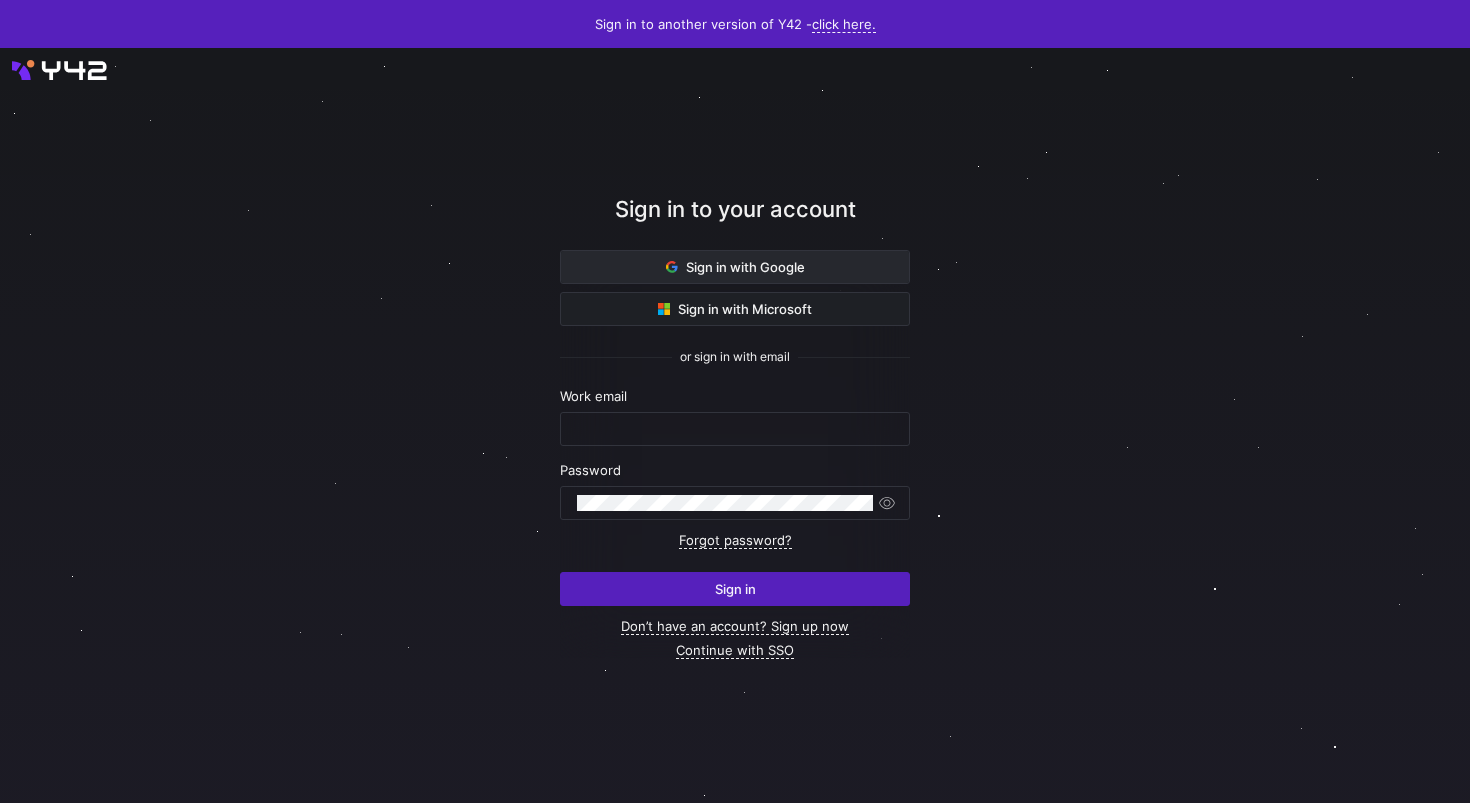 click on "Sign in with Google" 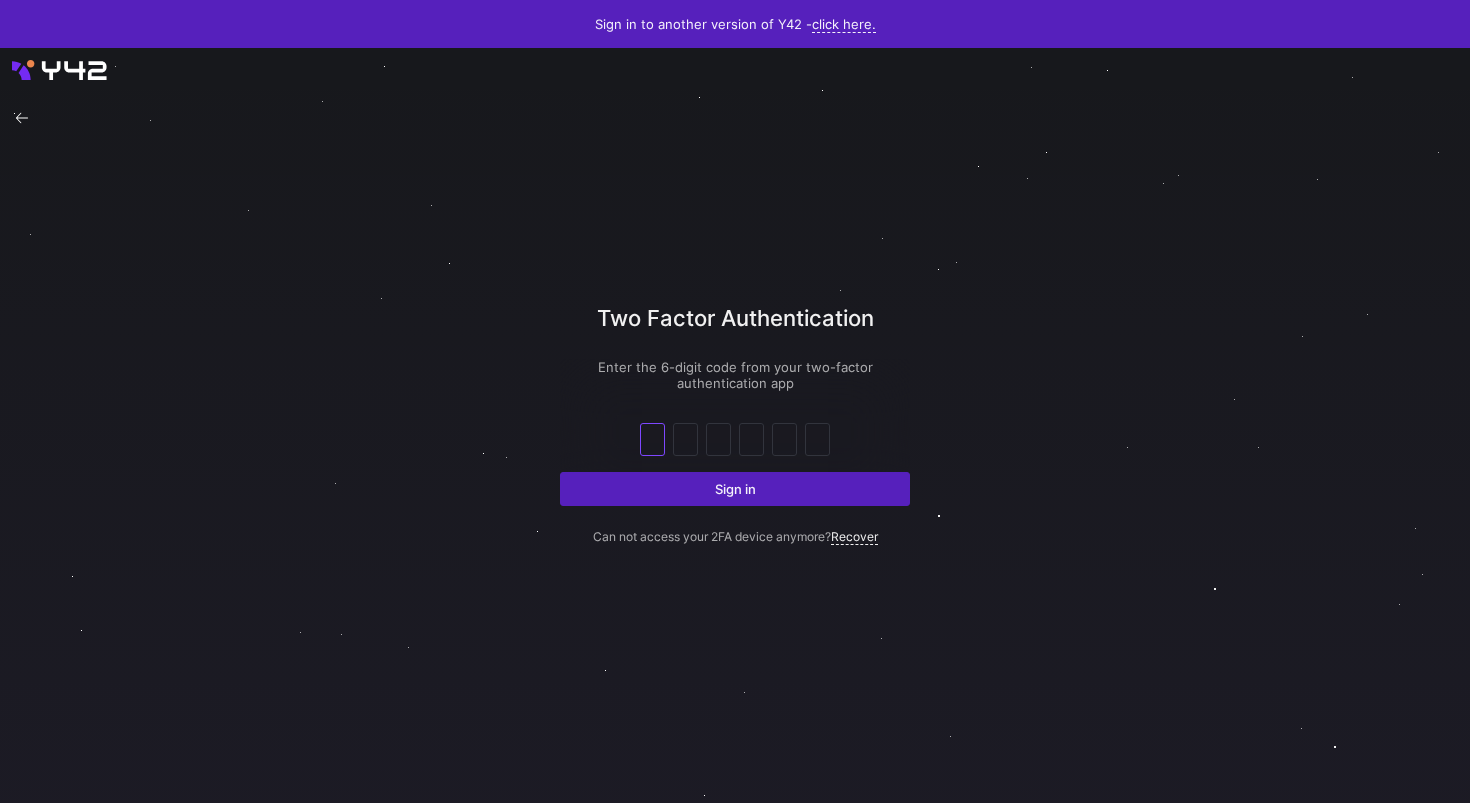 scroll, scrollTop: 0, scrollLeft: 0, axis: both 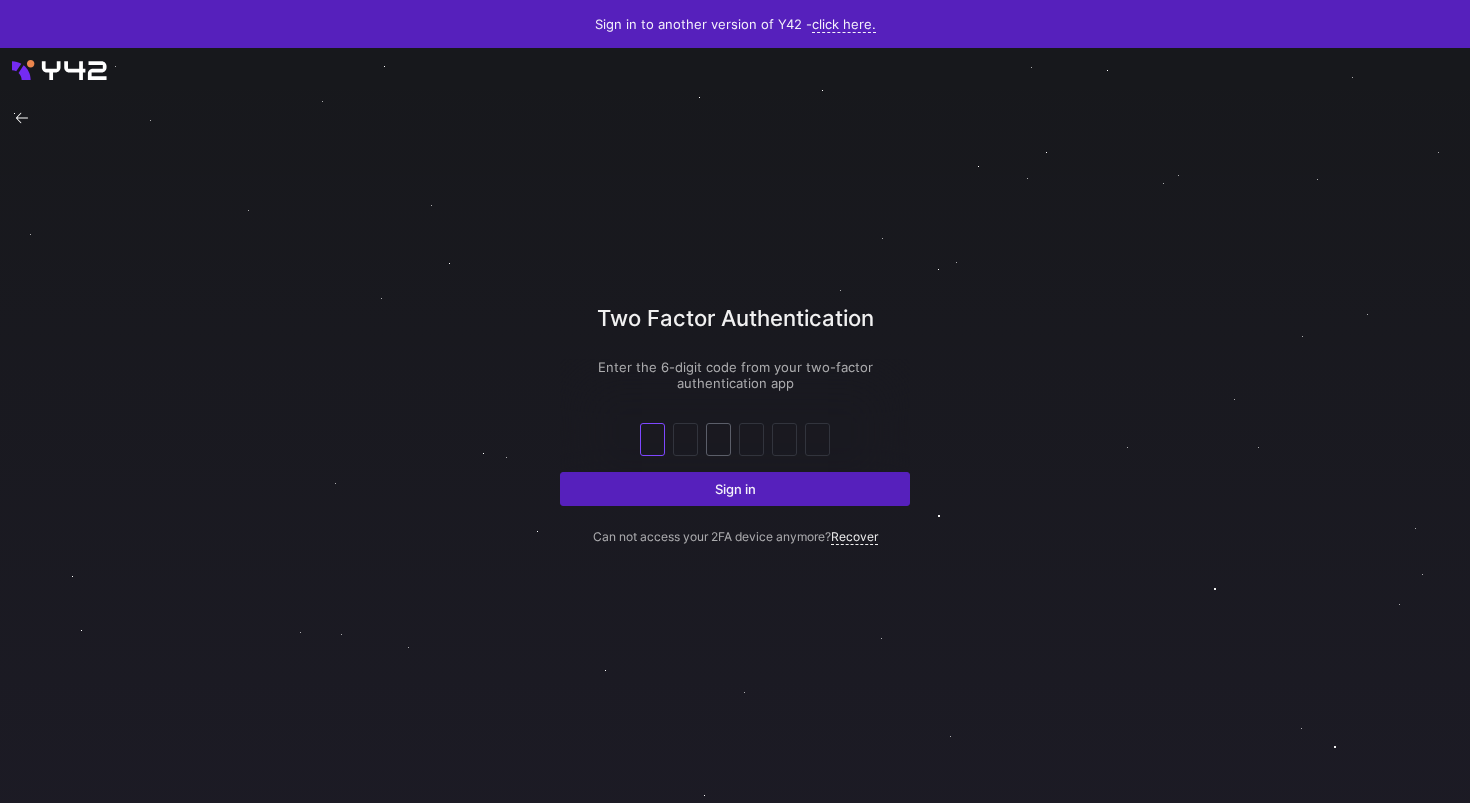 type on "1" 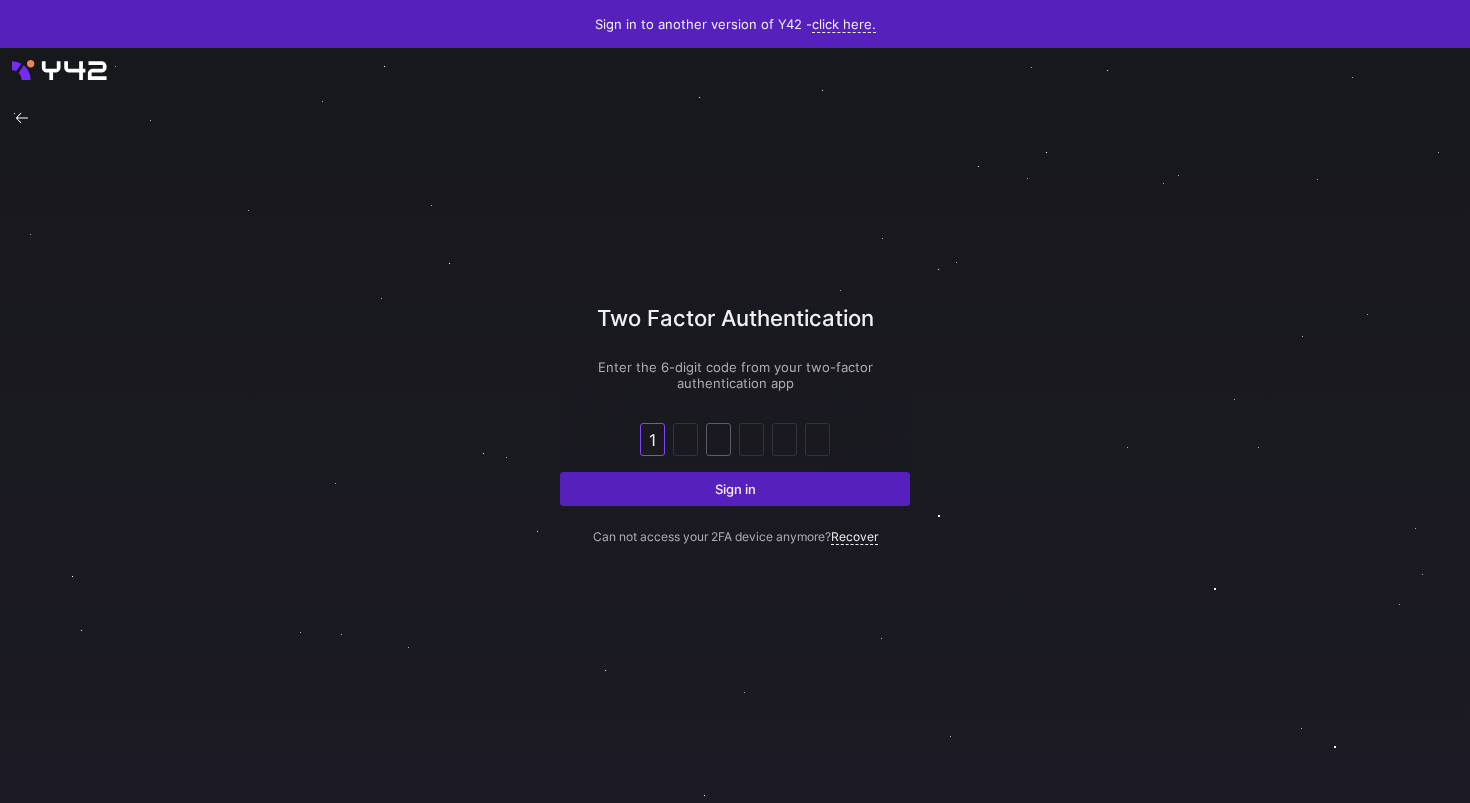 type on "2" 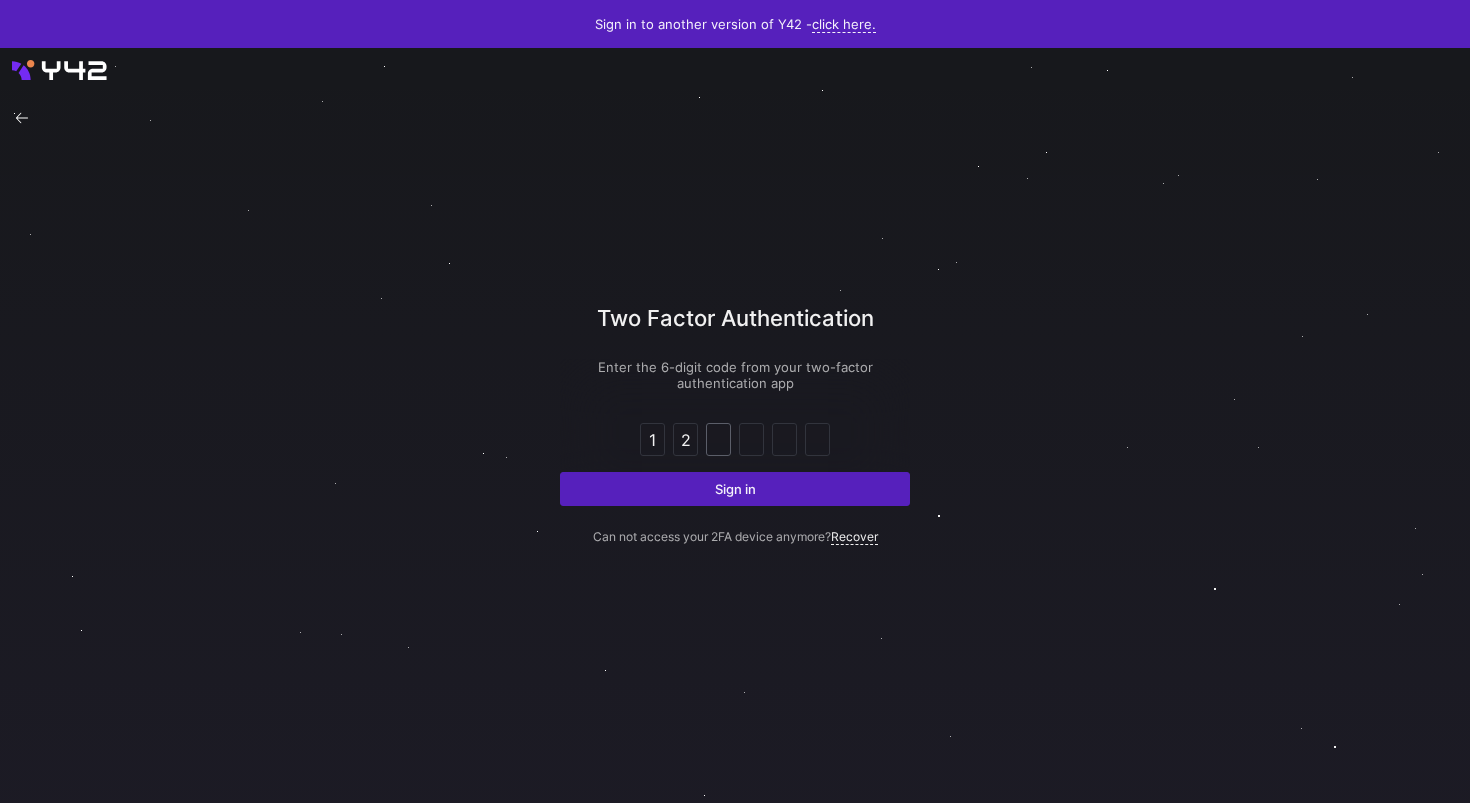 type on "6" 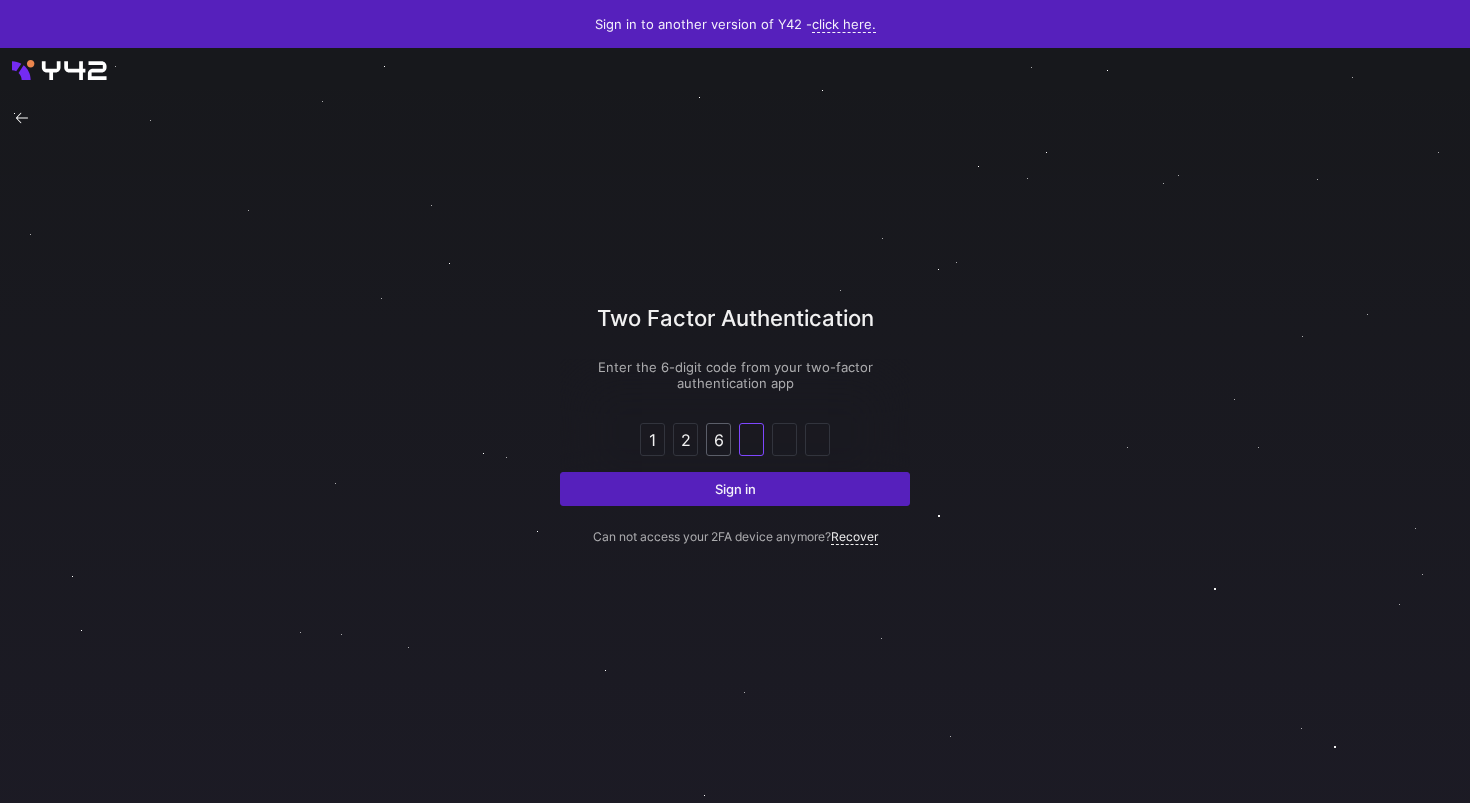 type on "1" 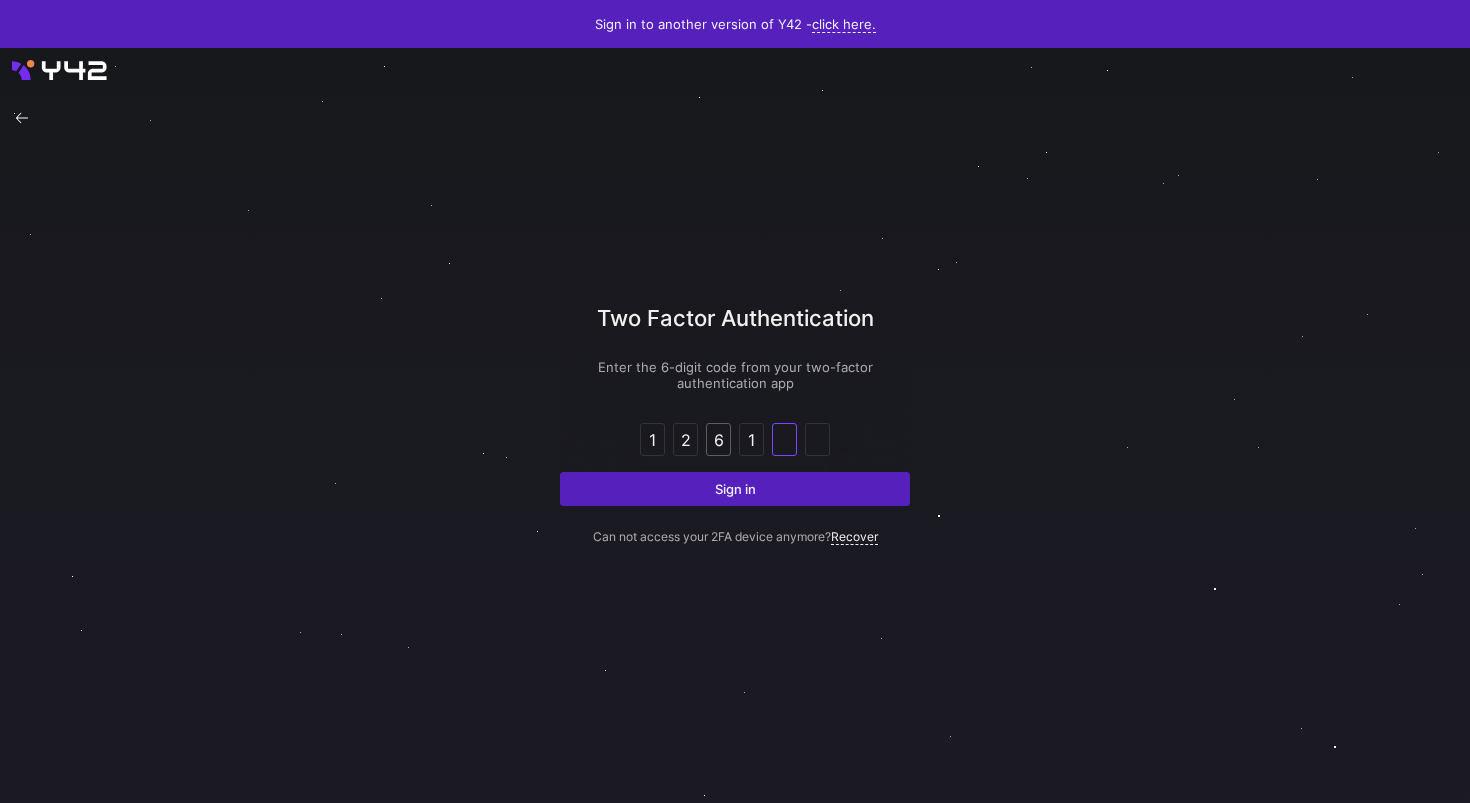 type on "7" 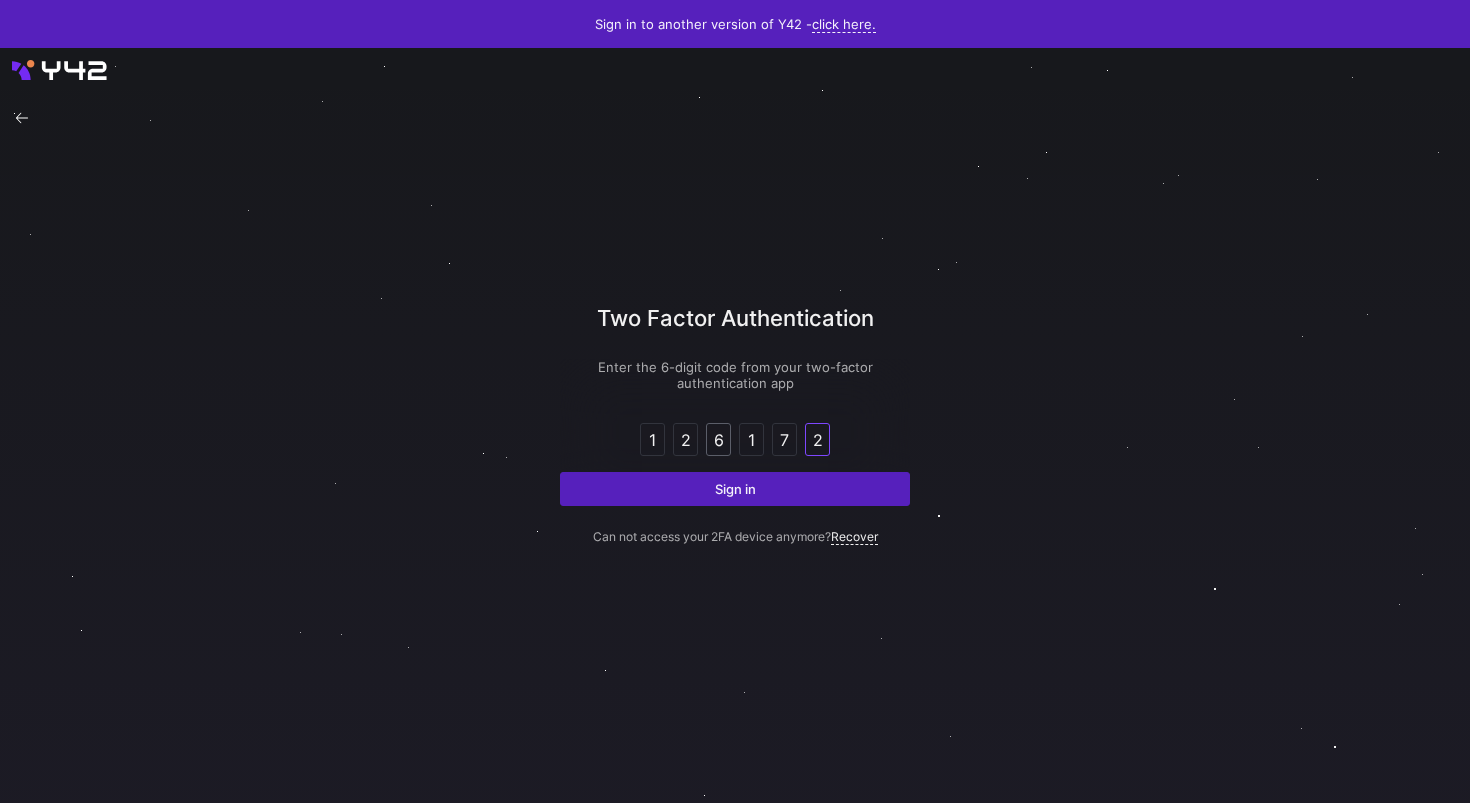 type on "2" 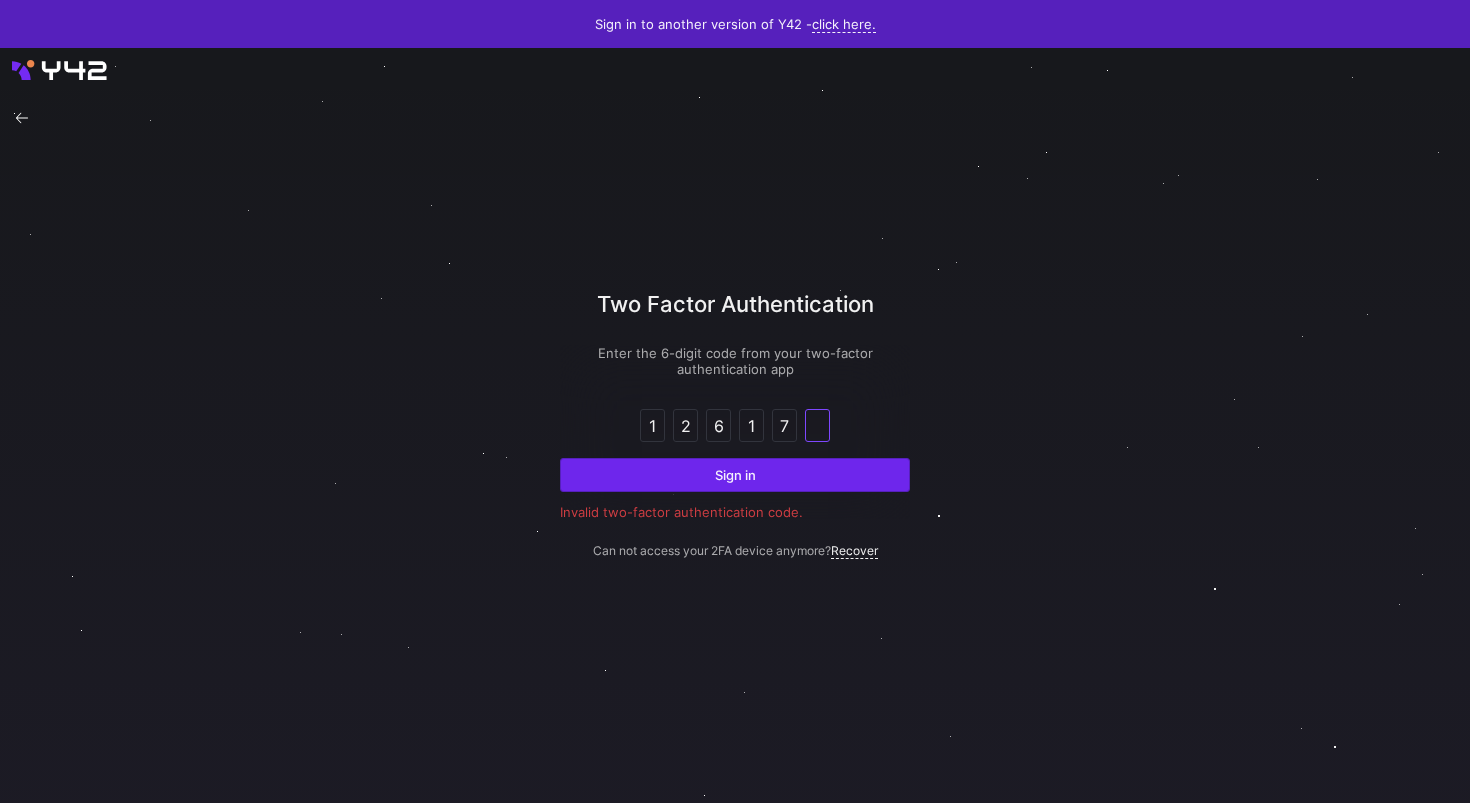 type 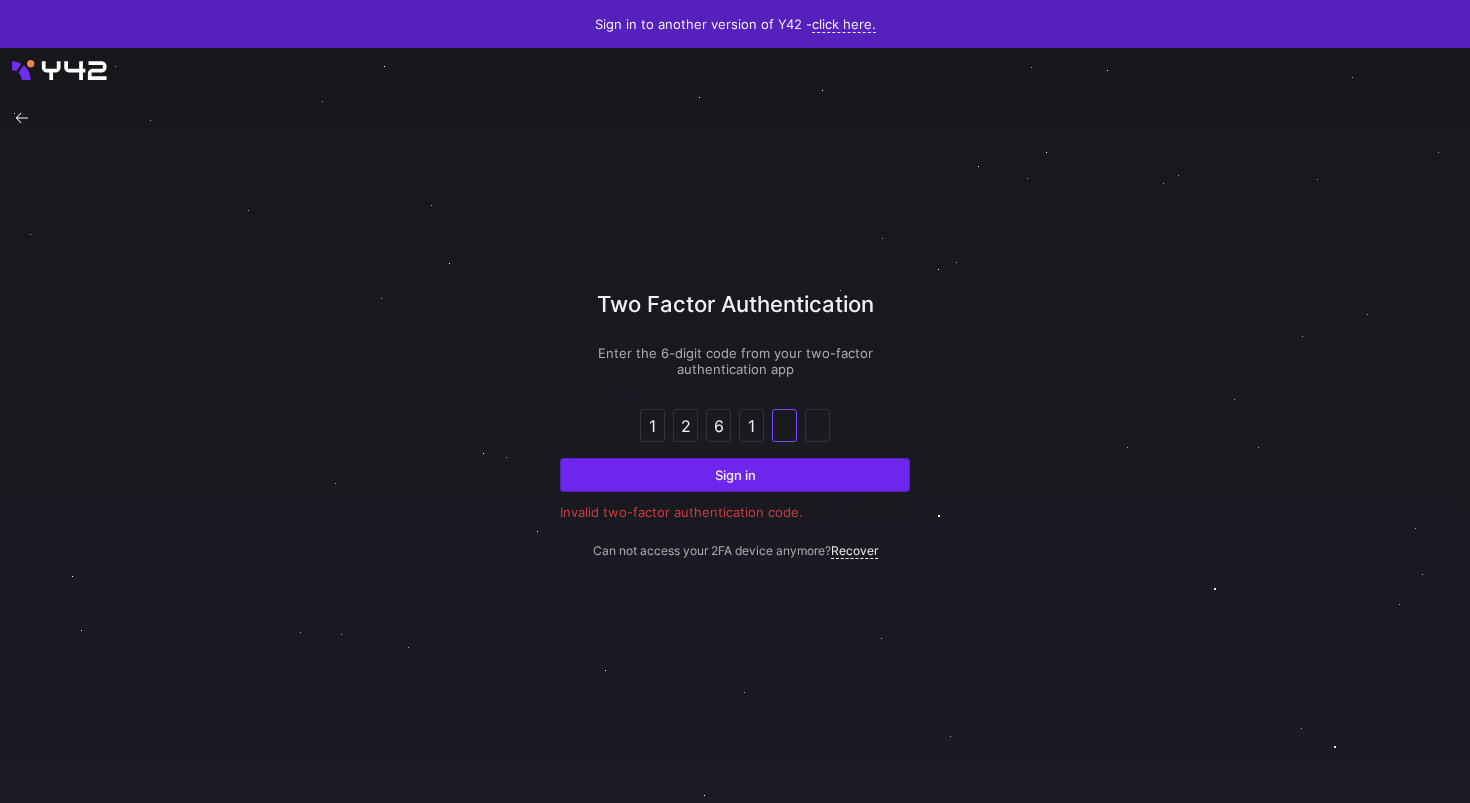 type 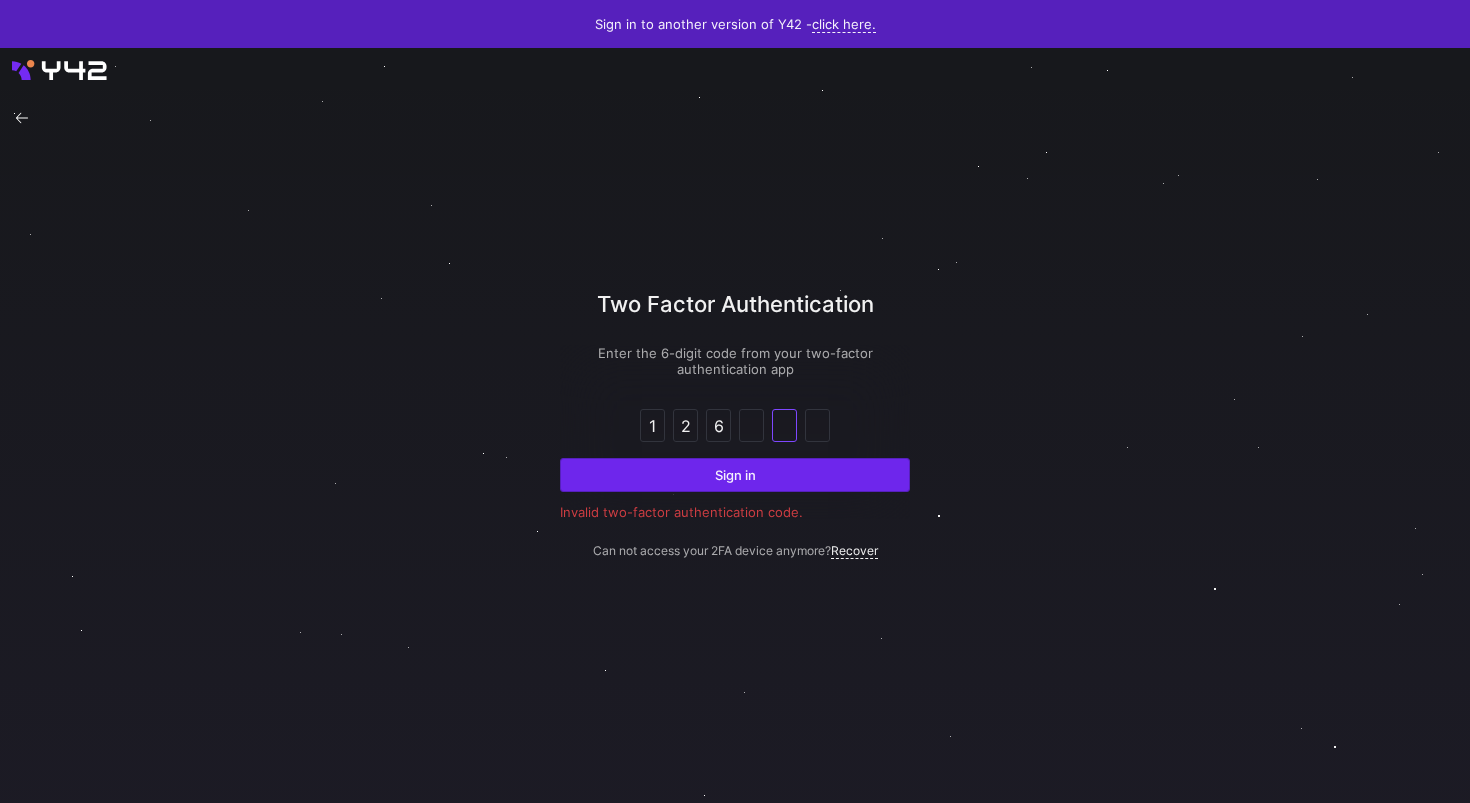 type 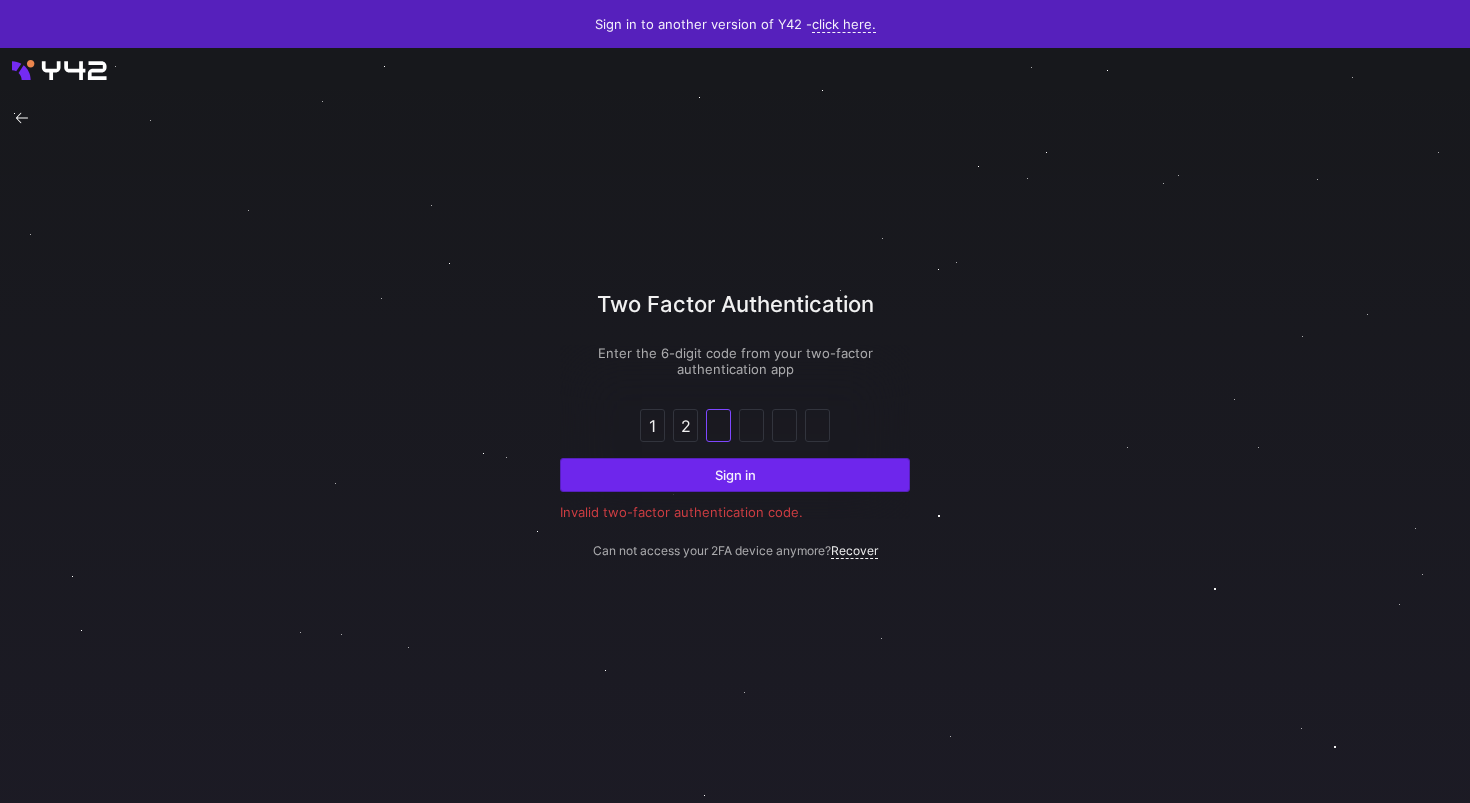 type 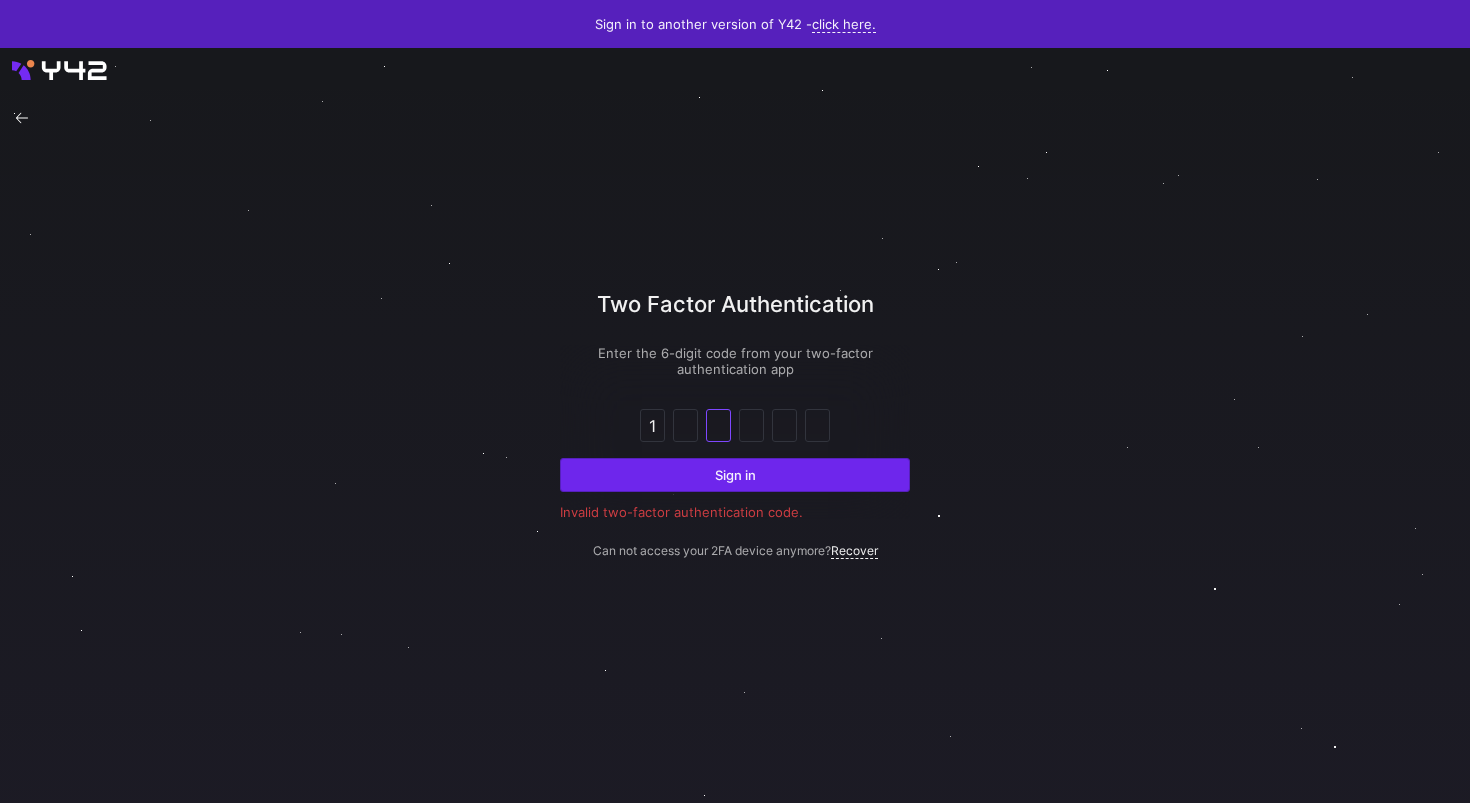 type 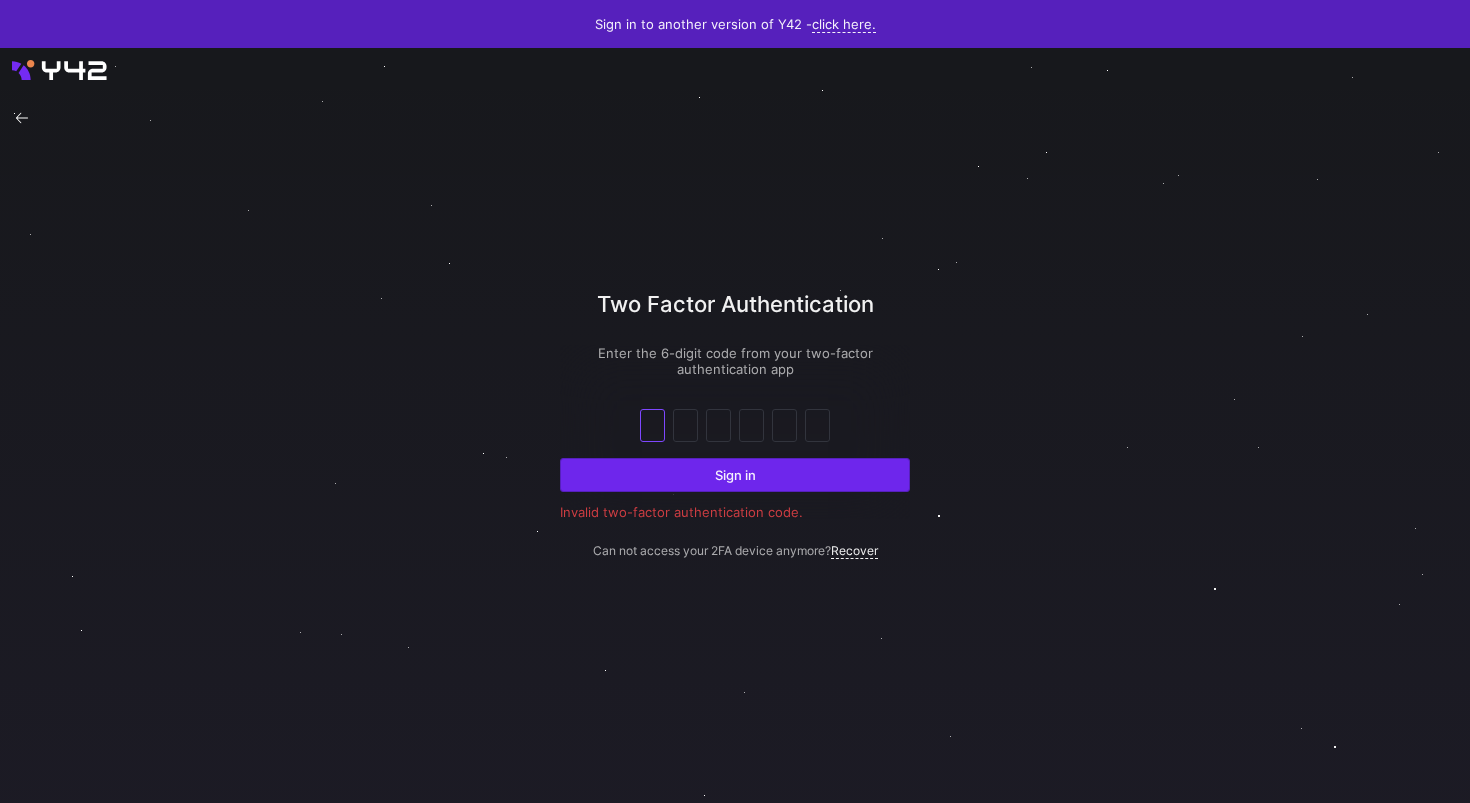 type on "8" 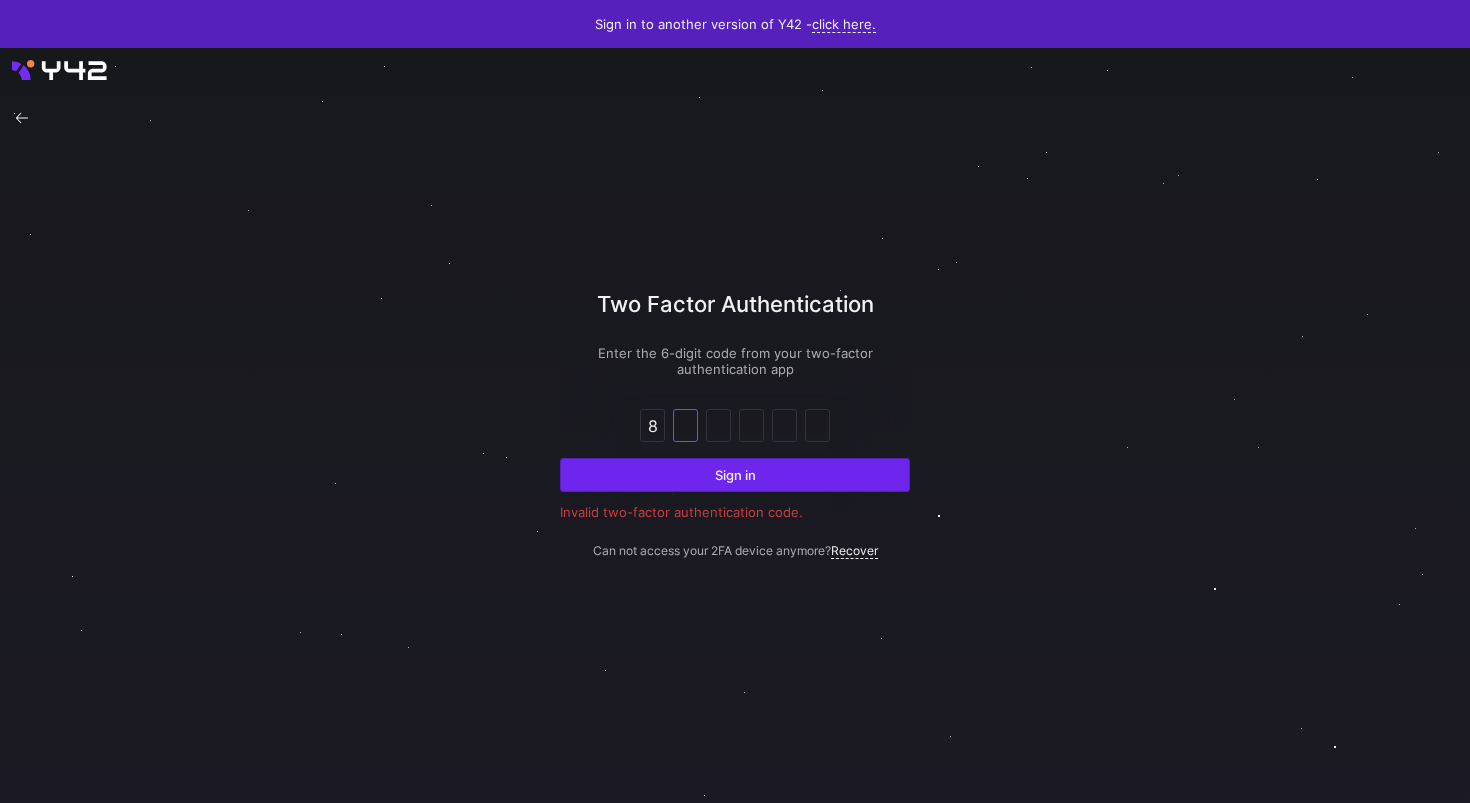 type on "0" 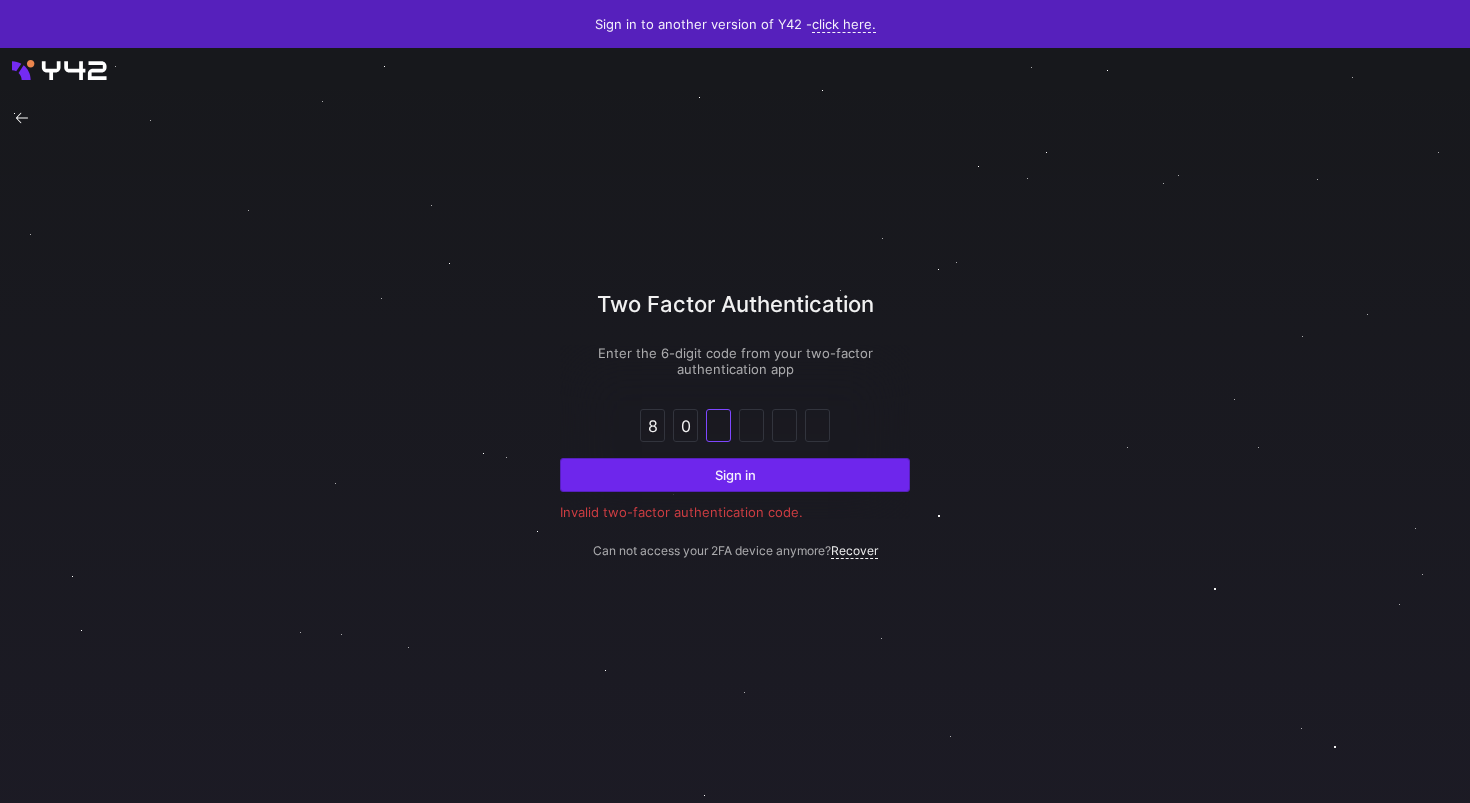 type on "1" 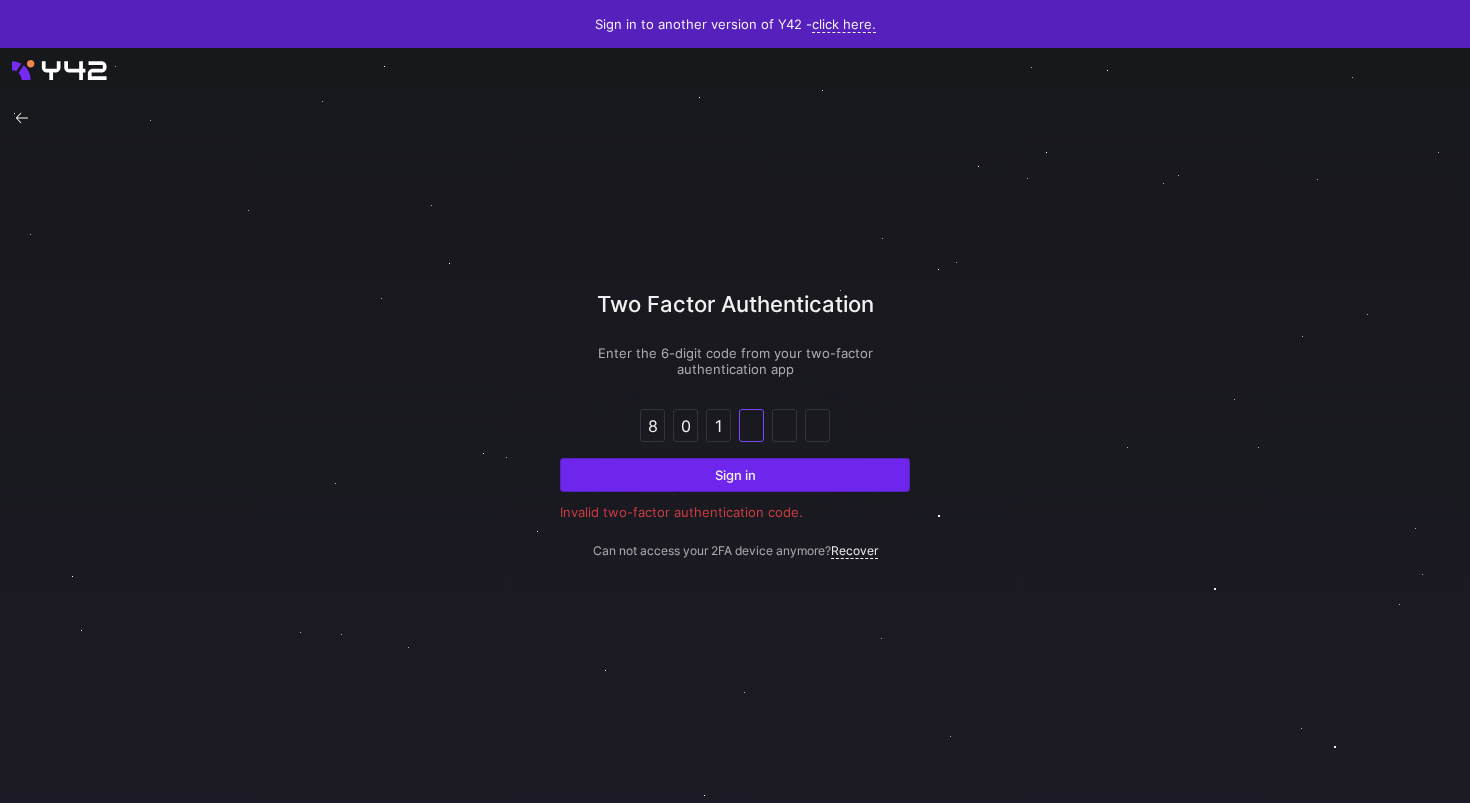 type on "6" 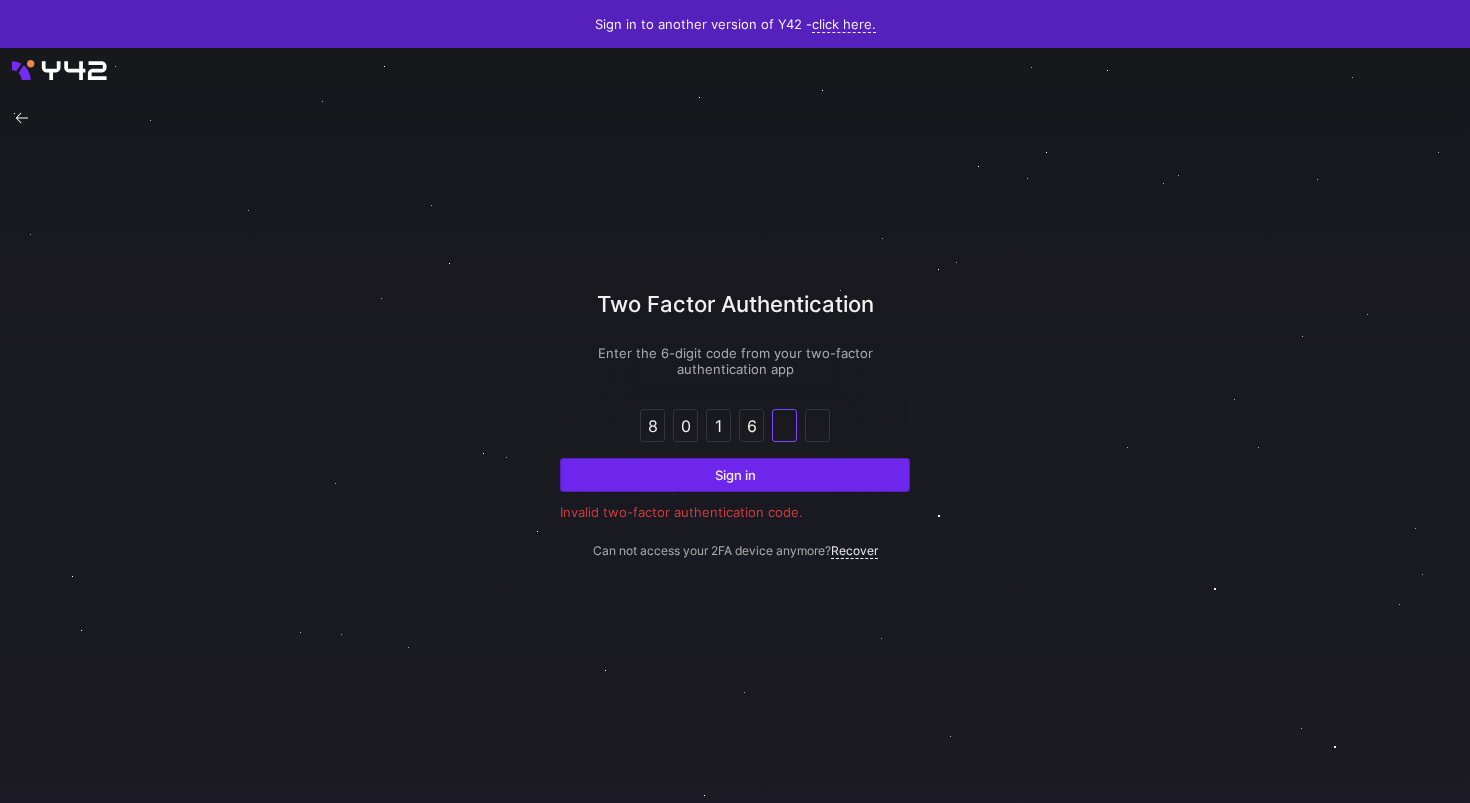 type on "2" 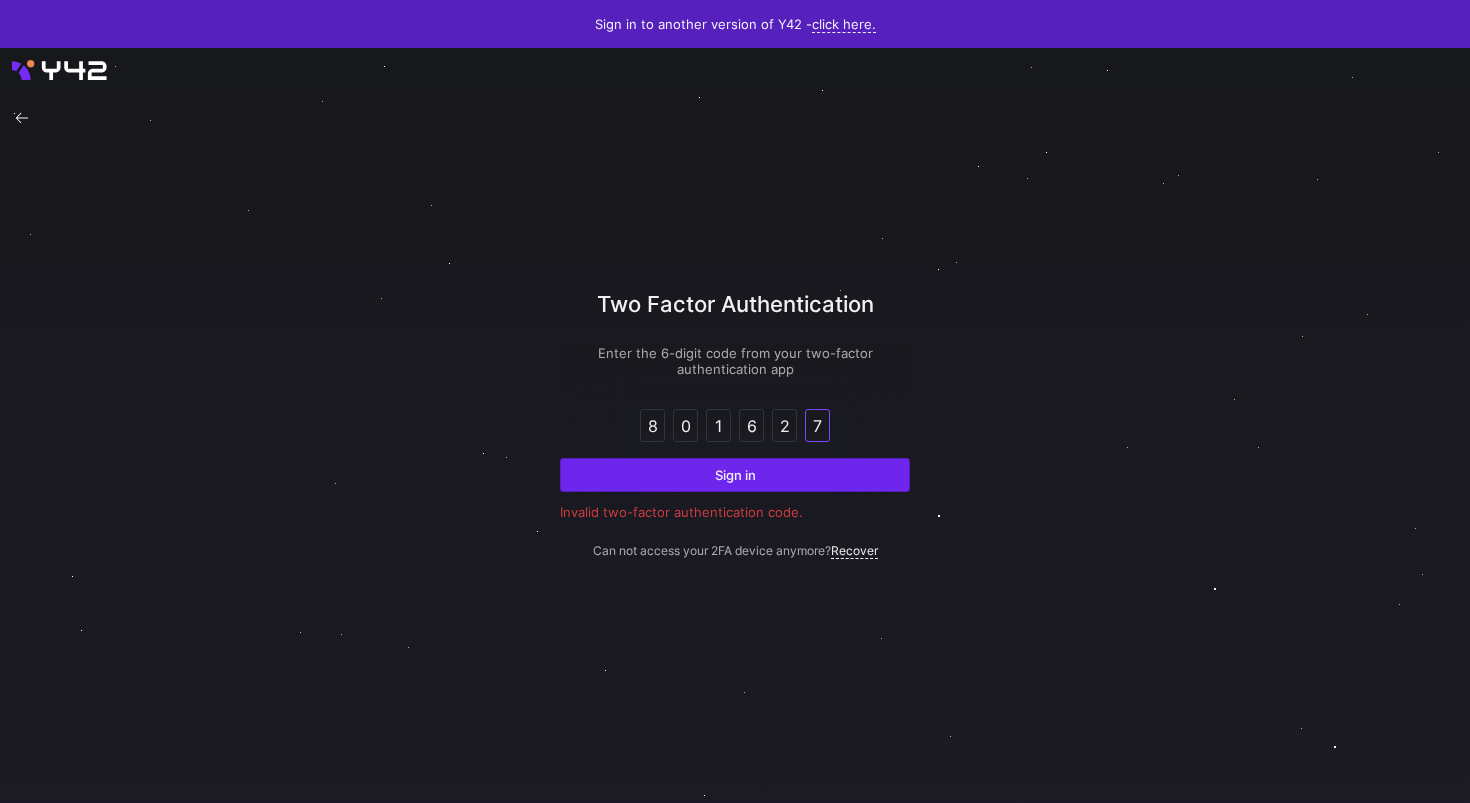 type on "7" 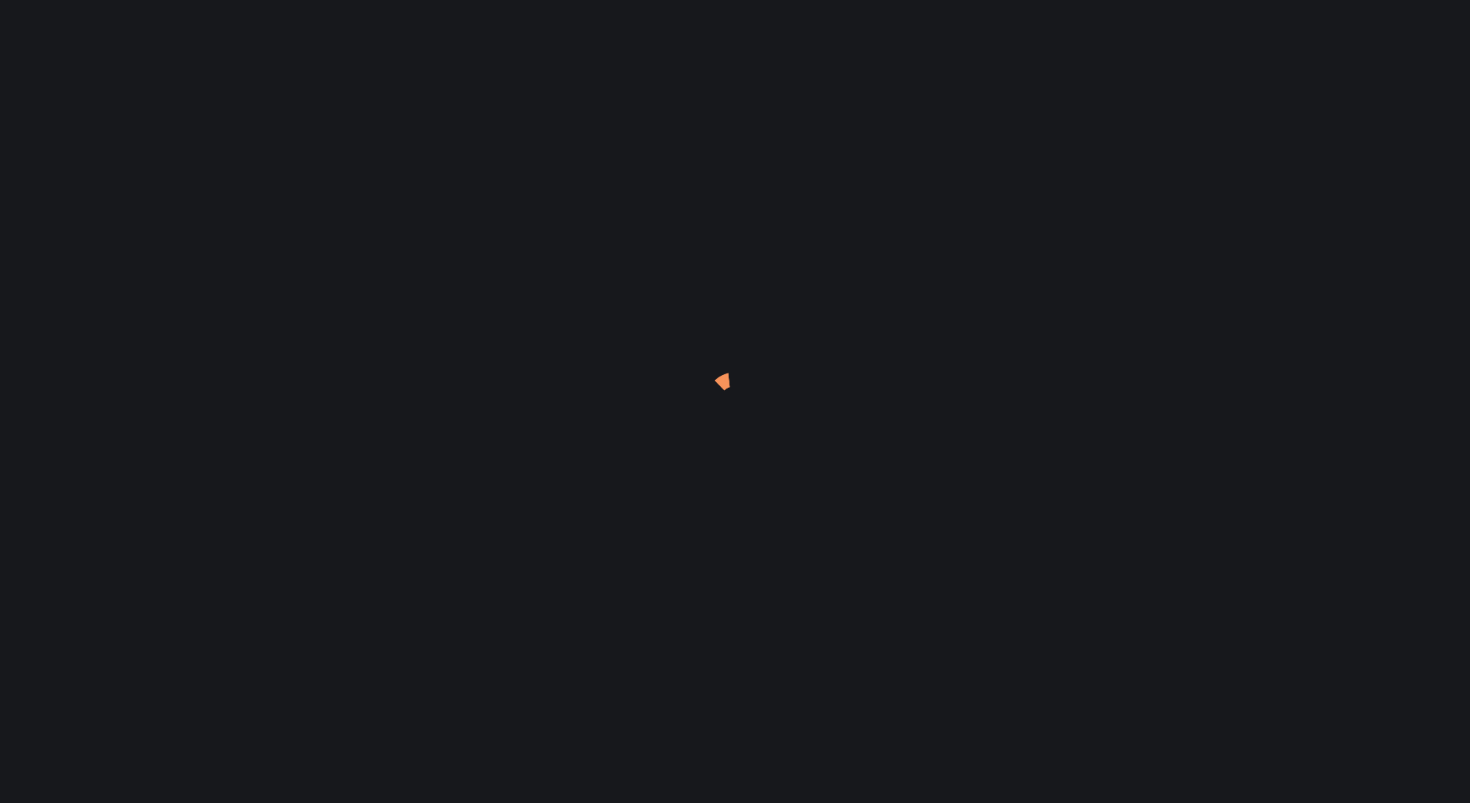 scroll, scrollTop: 0, scrollLeft: 0, axis: both 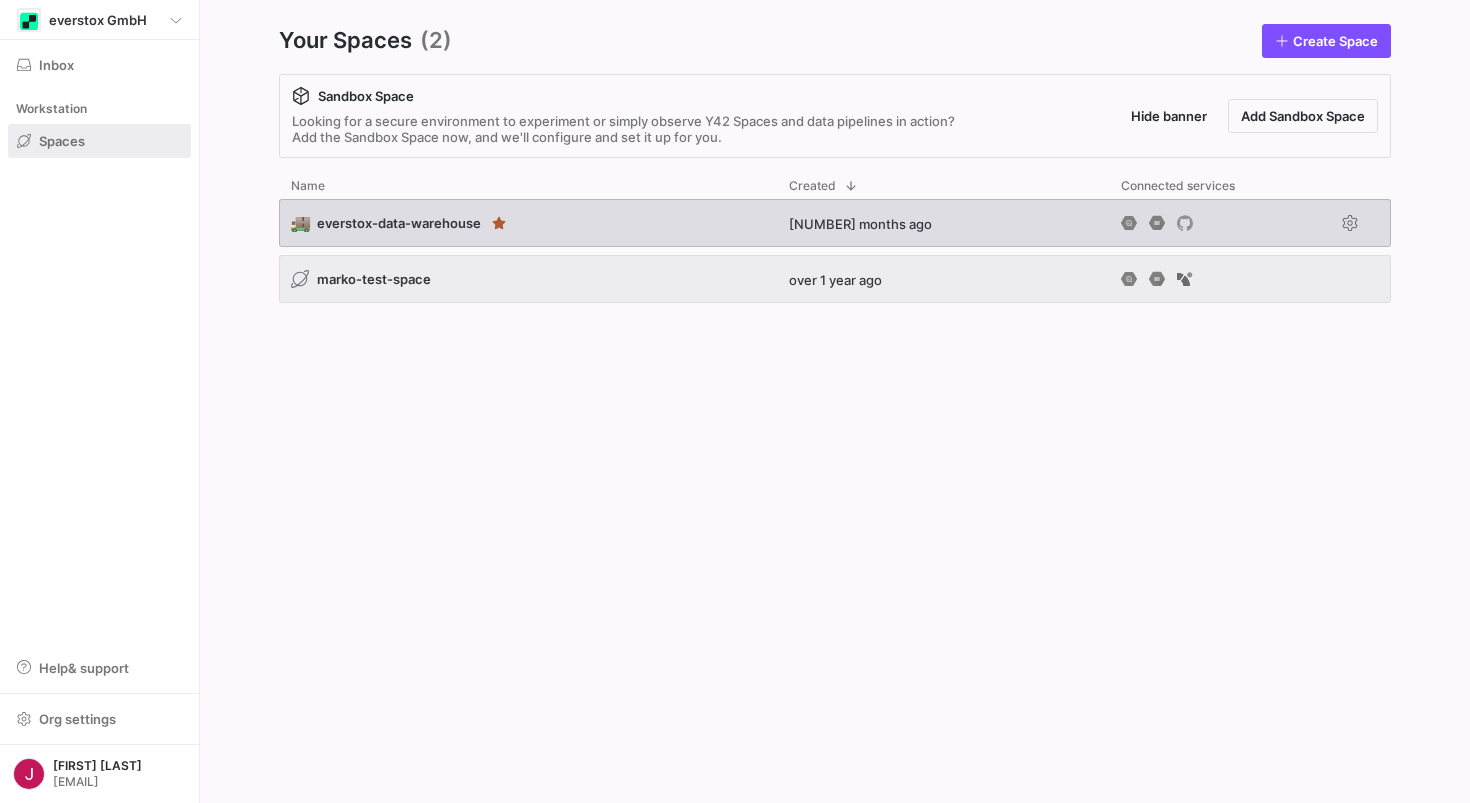 click on "🚚  everstox-data-warehouse" 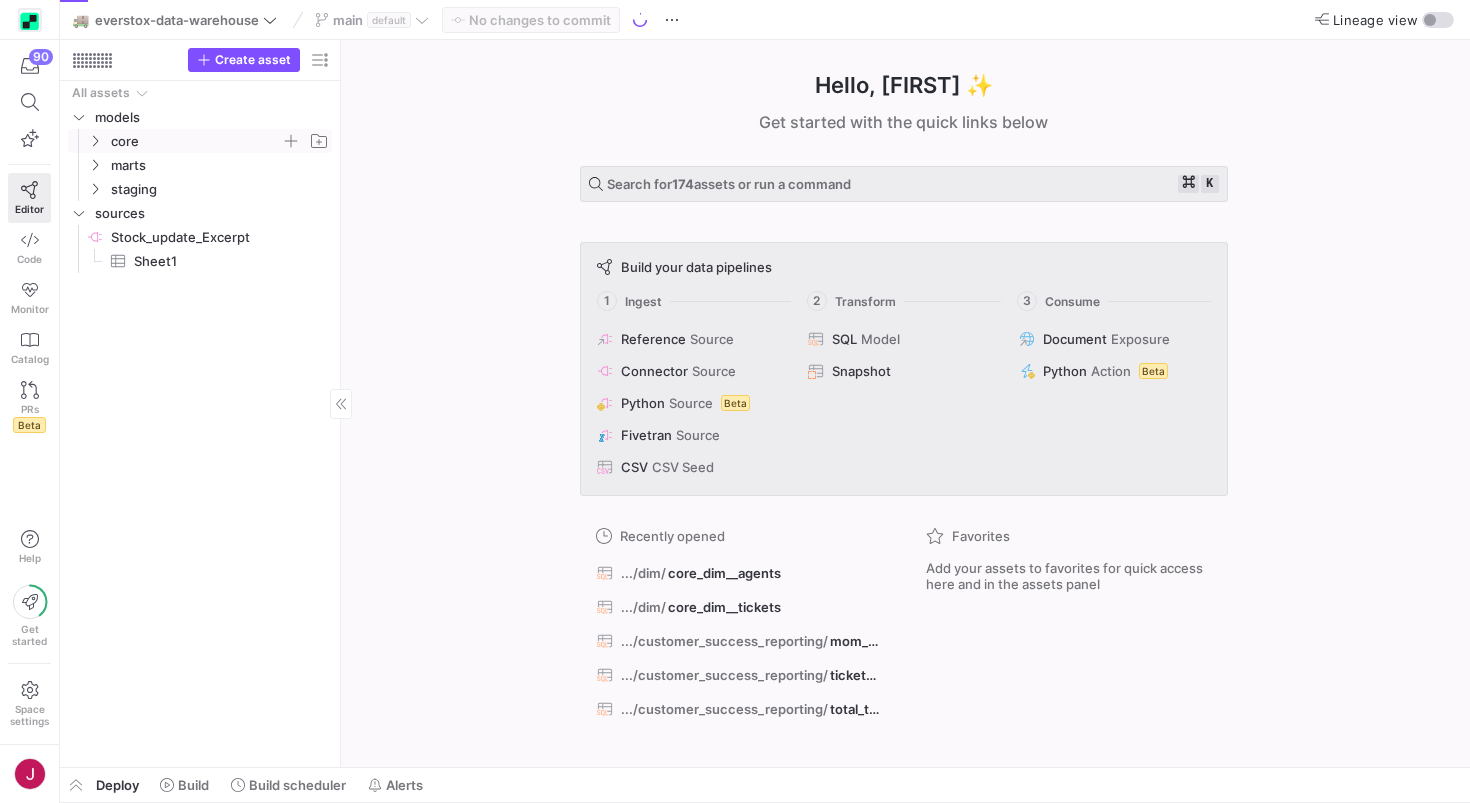 click on "core" 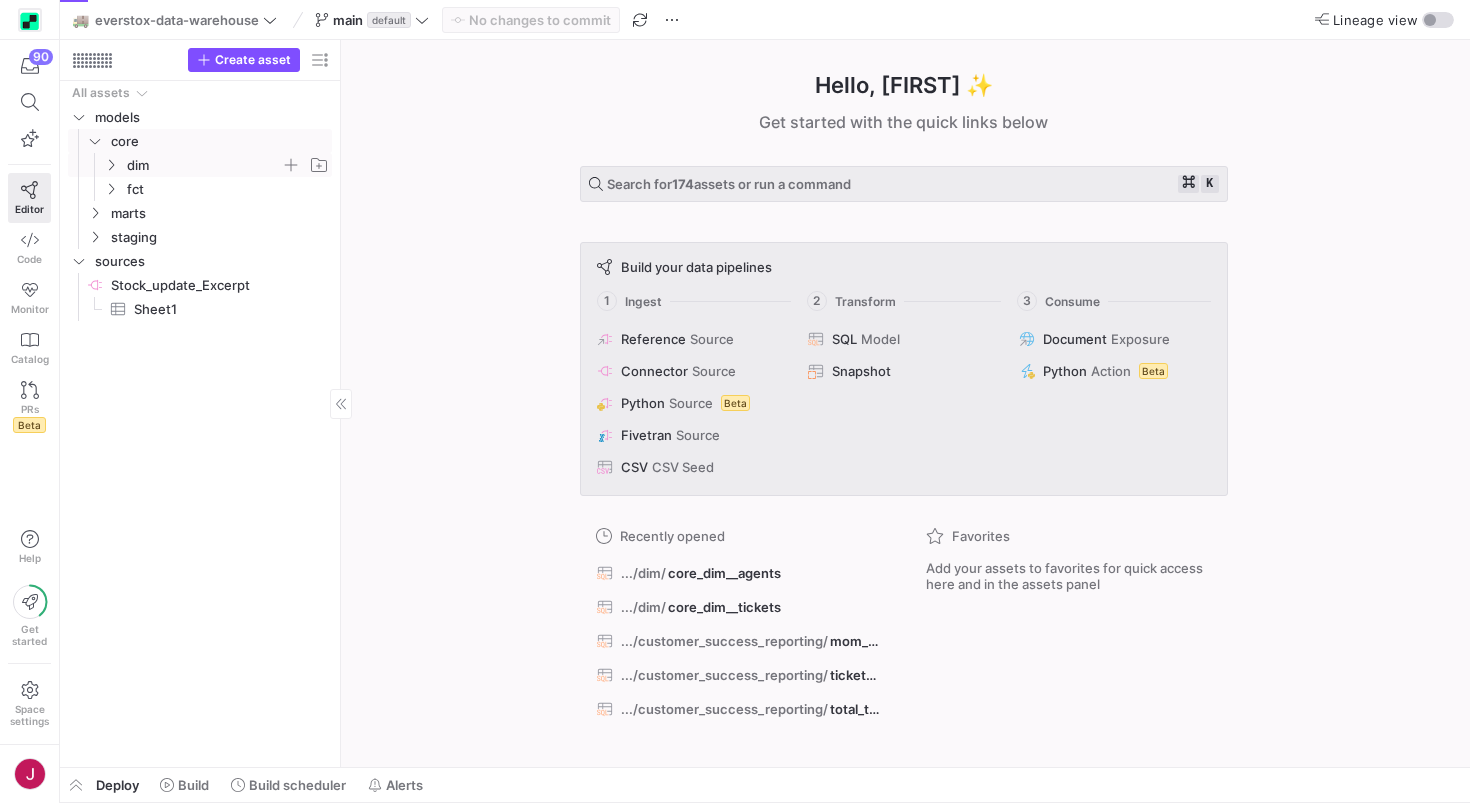 click 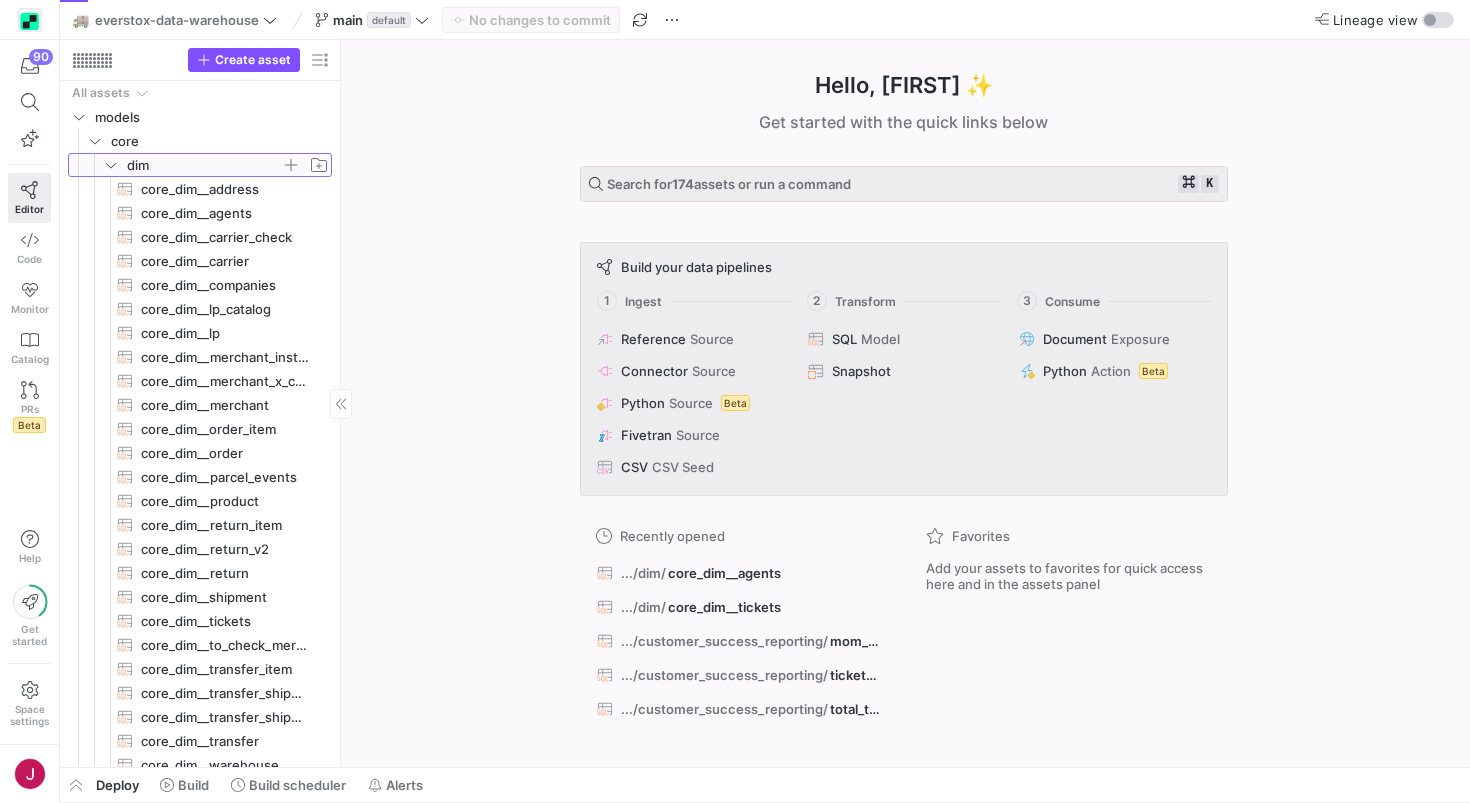 click 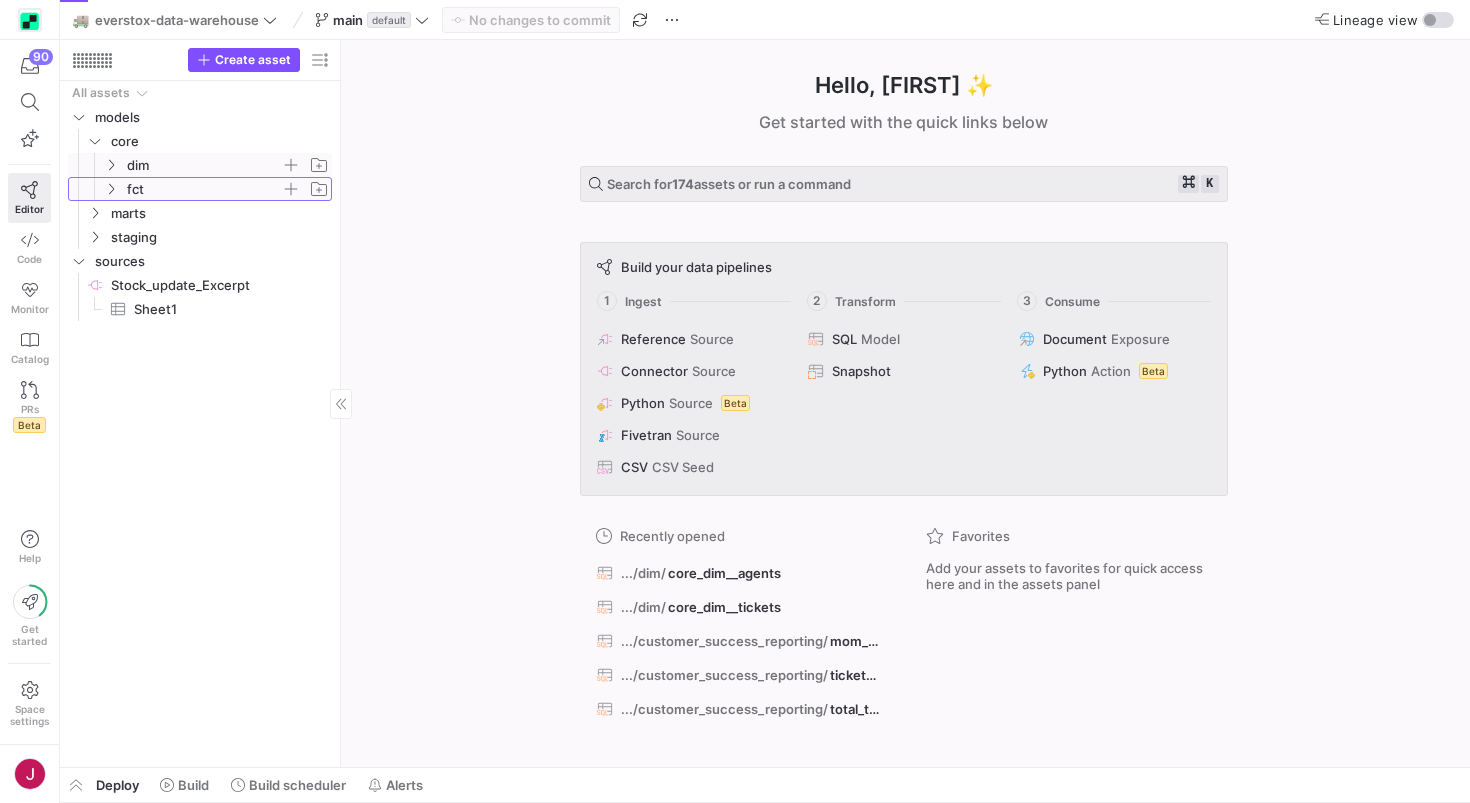 click 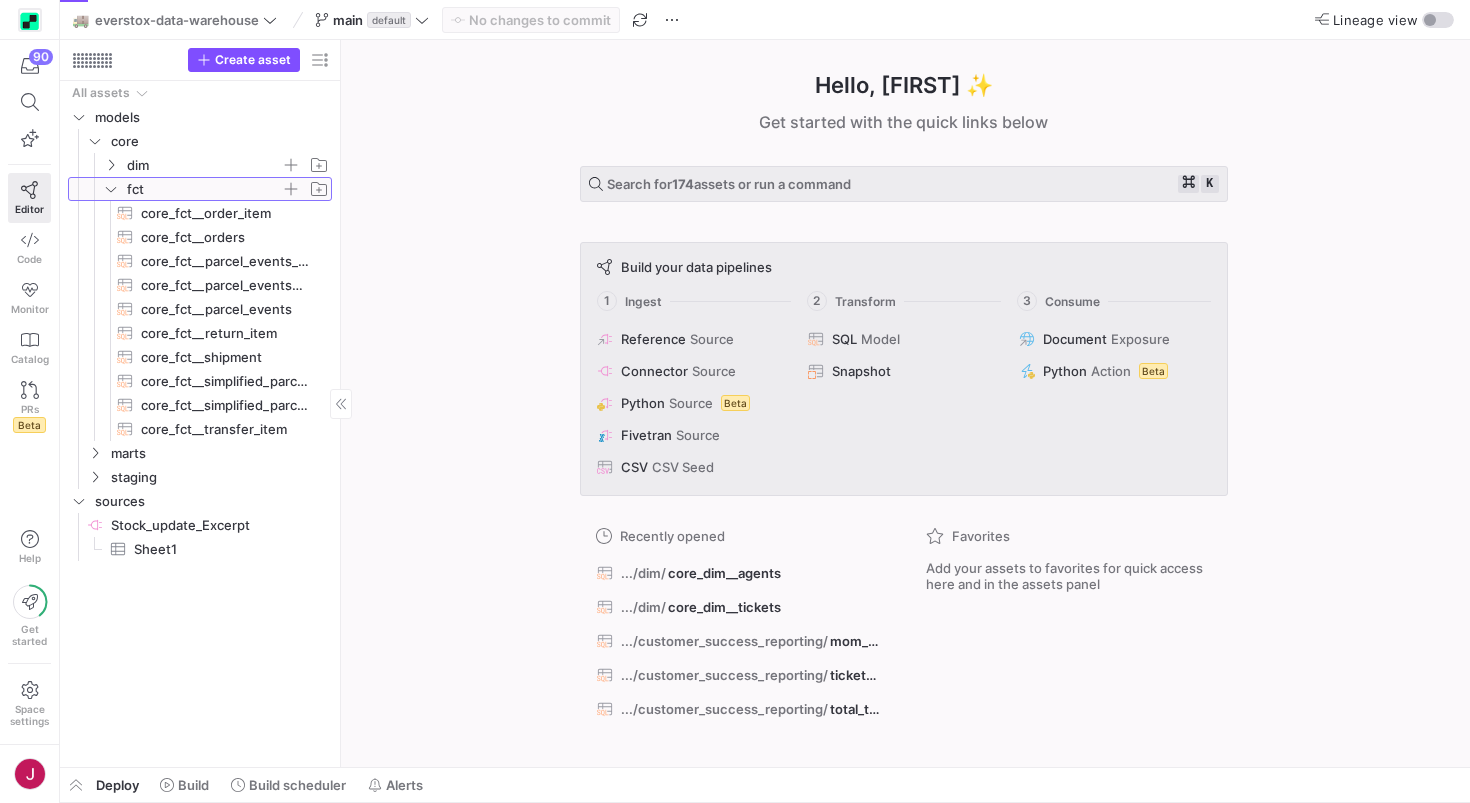 click 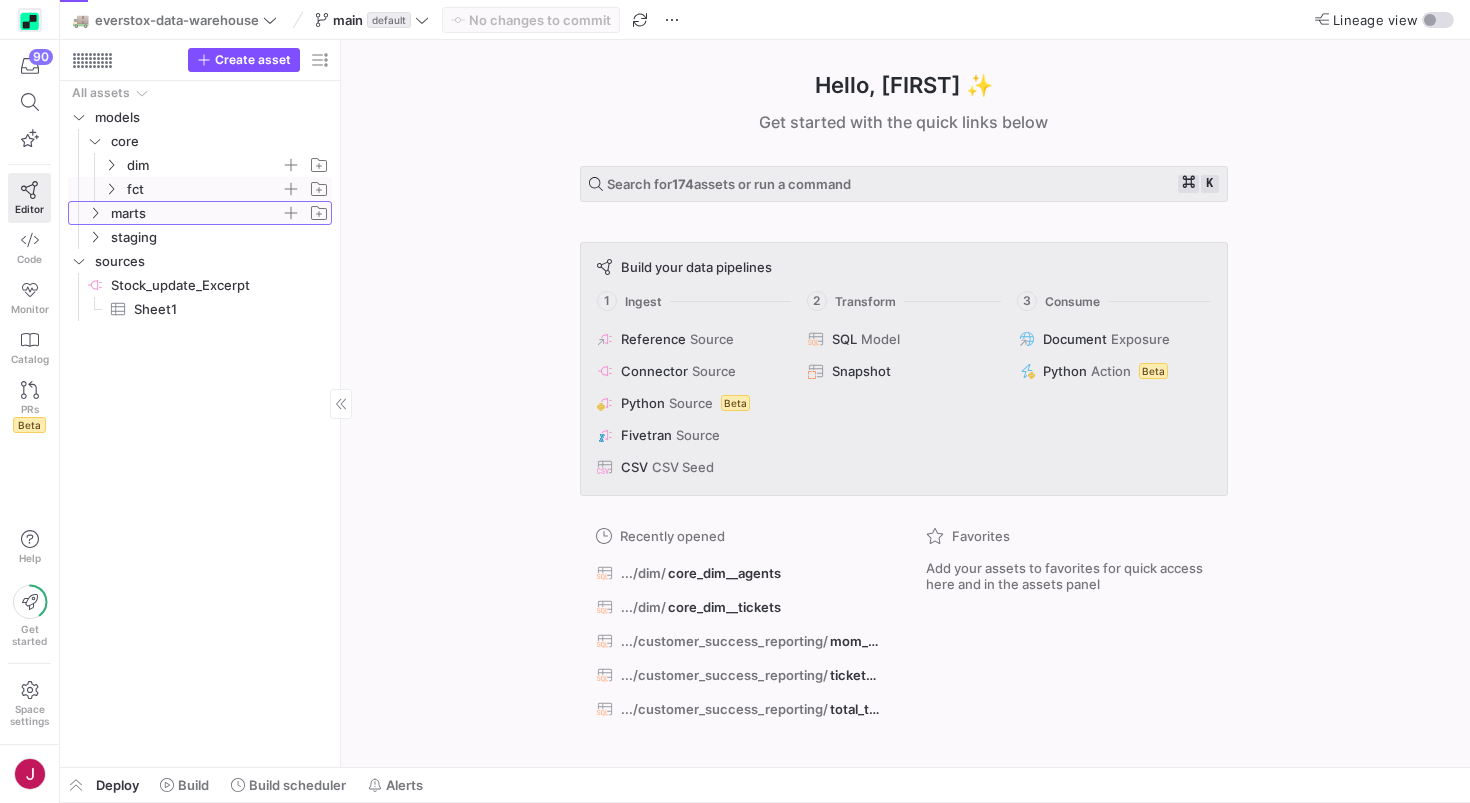 click on "marts" 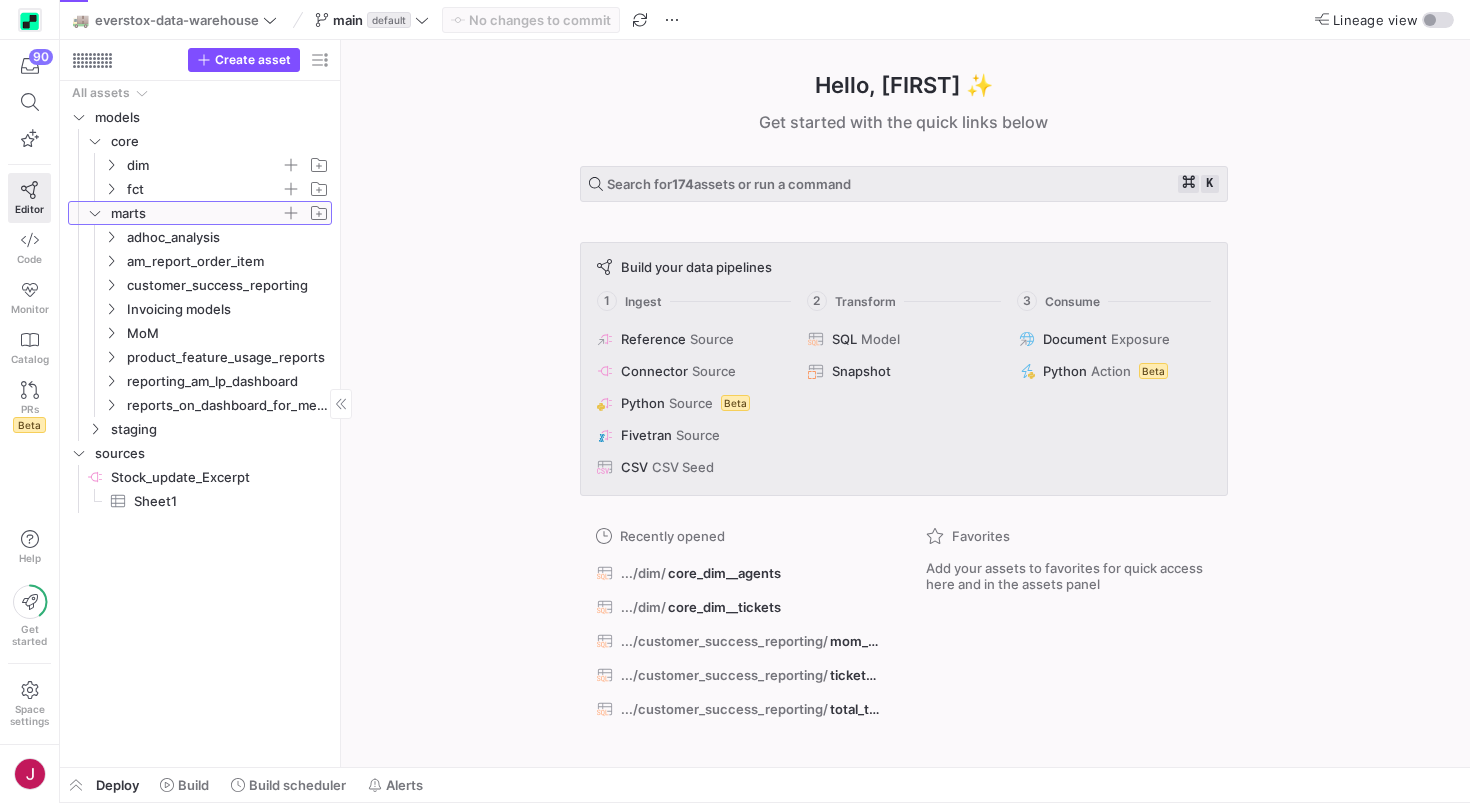 click on "marts" 